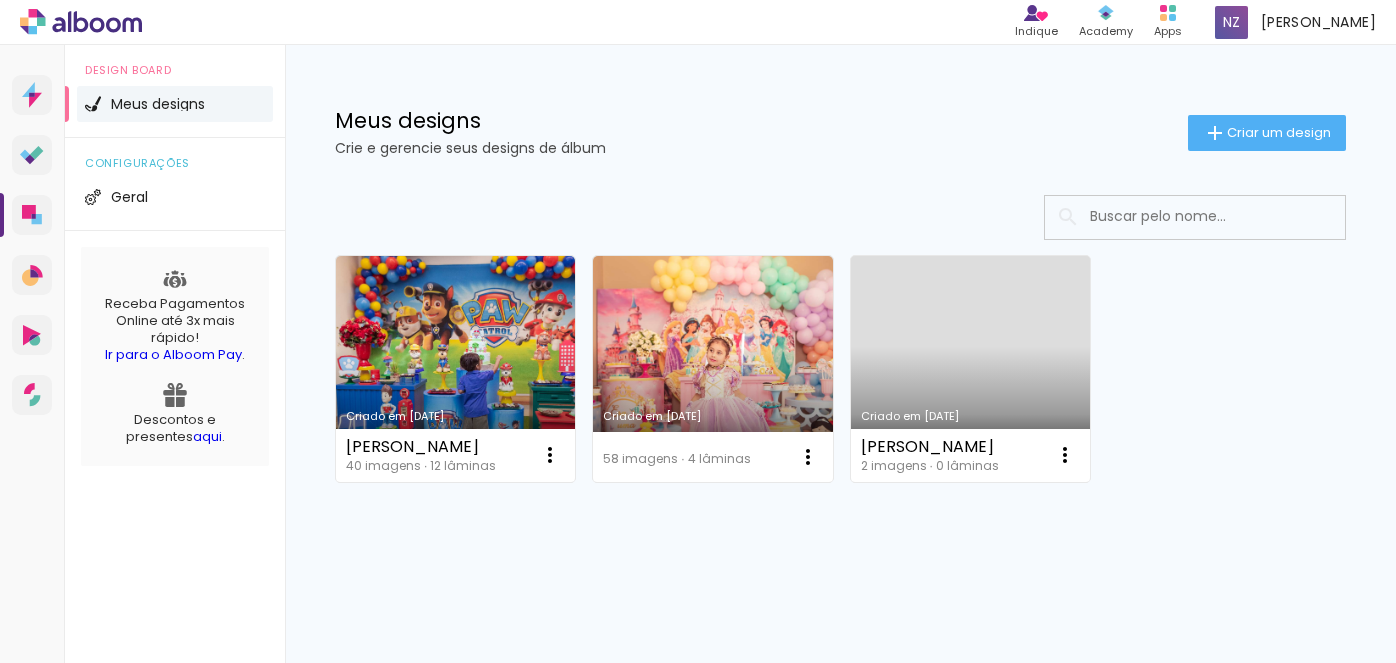 scroll, scrollTop: 0, scrollLeft: 0, axis: both 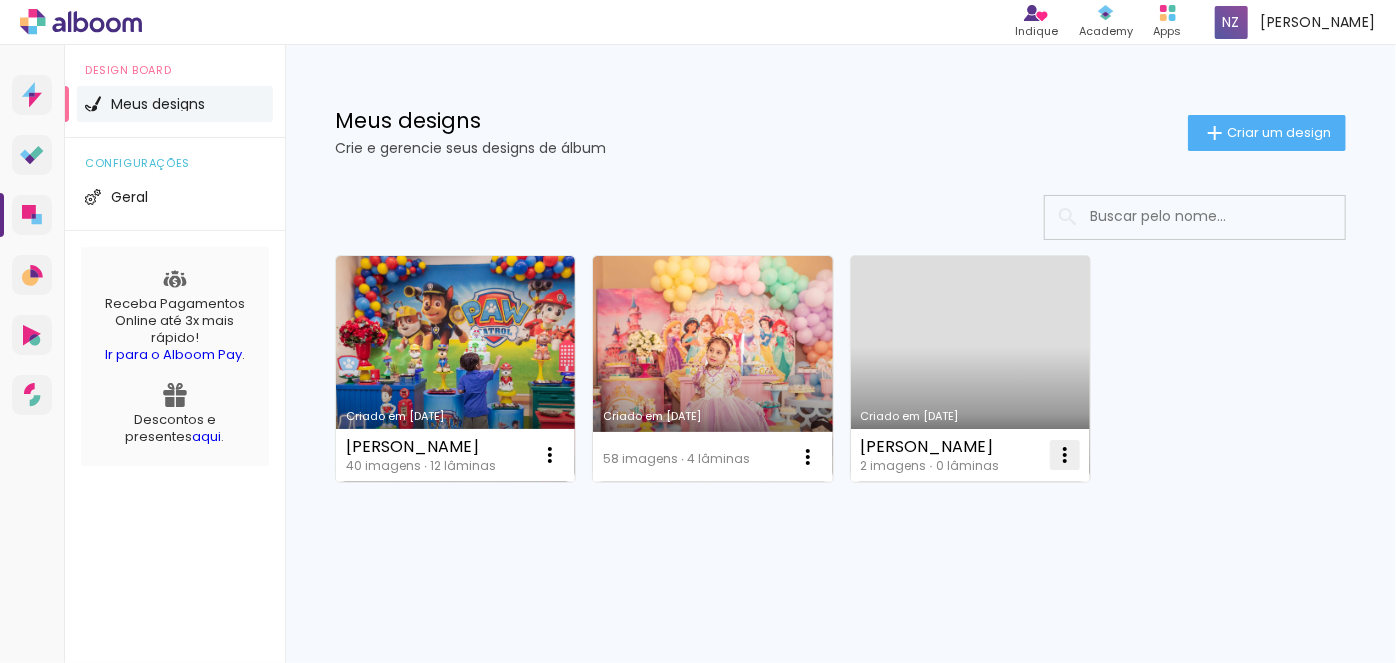 click at bounding box center (1065, 455) 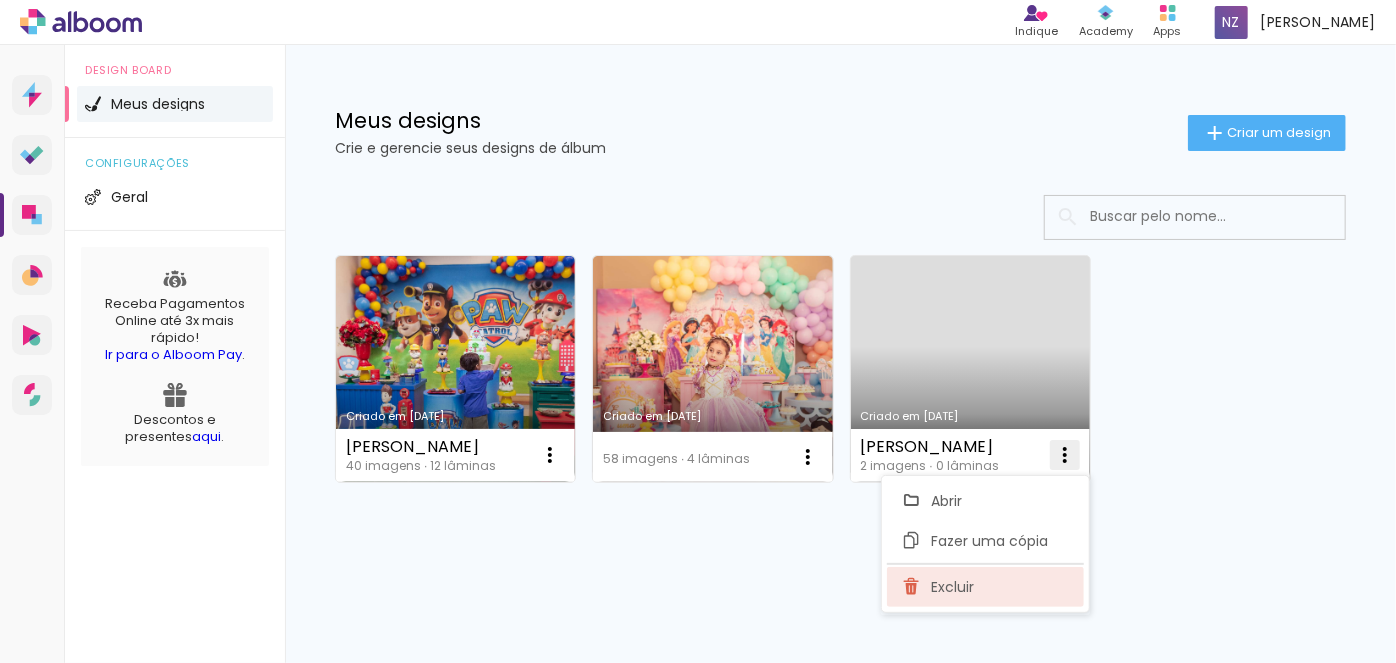 click on "Excluir" 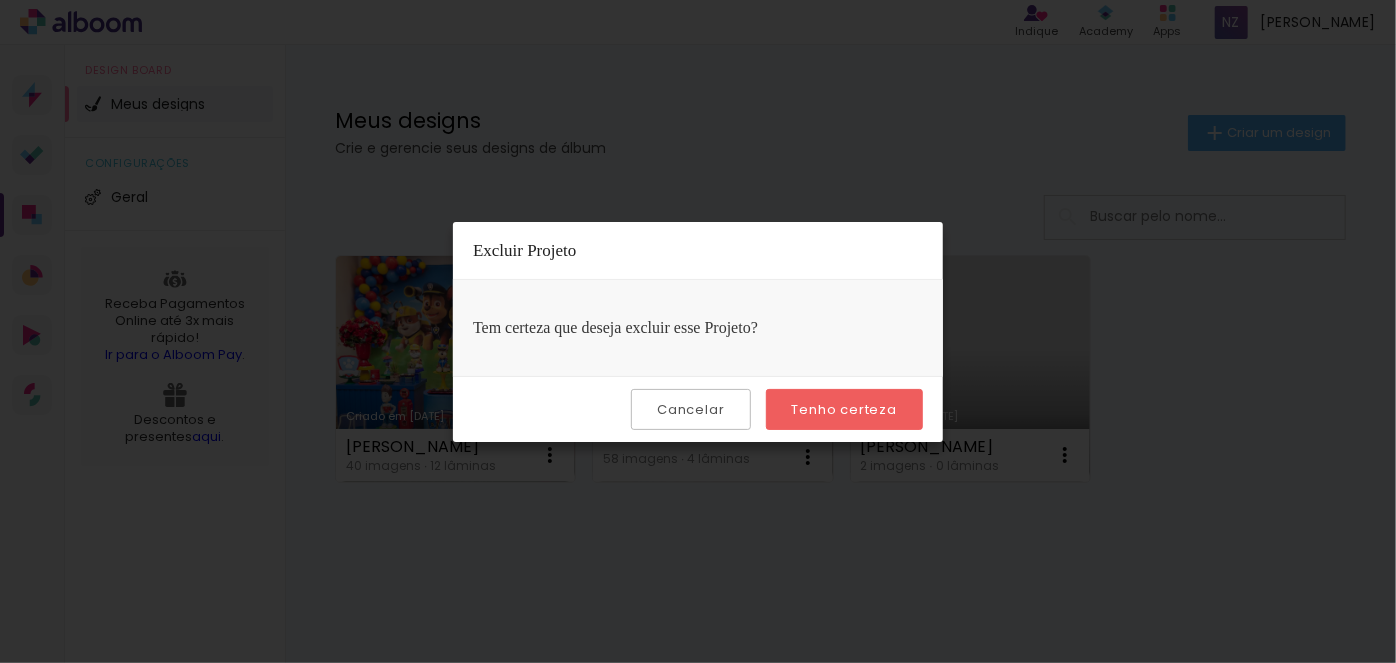 click on "Tenho certeza" at bounding box center (844, 409) 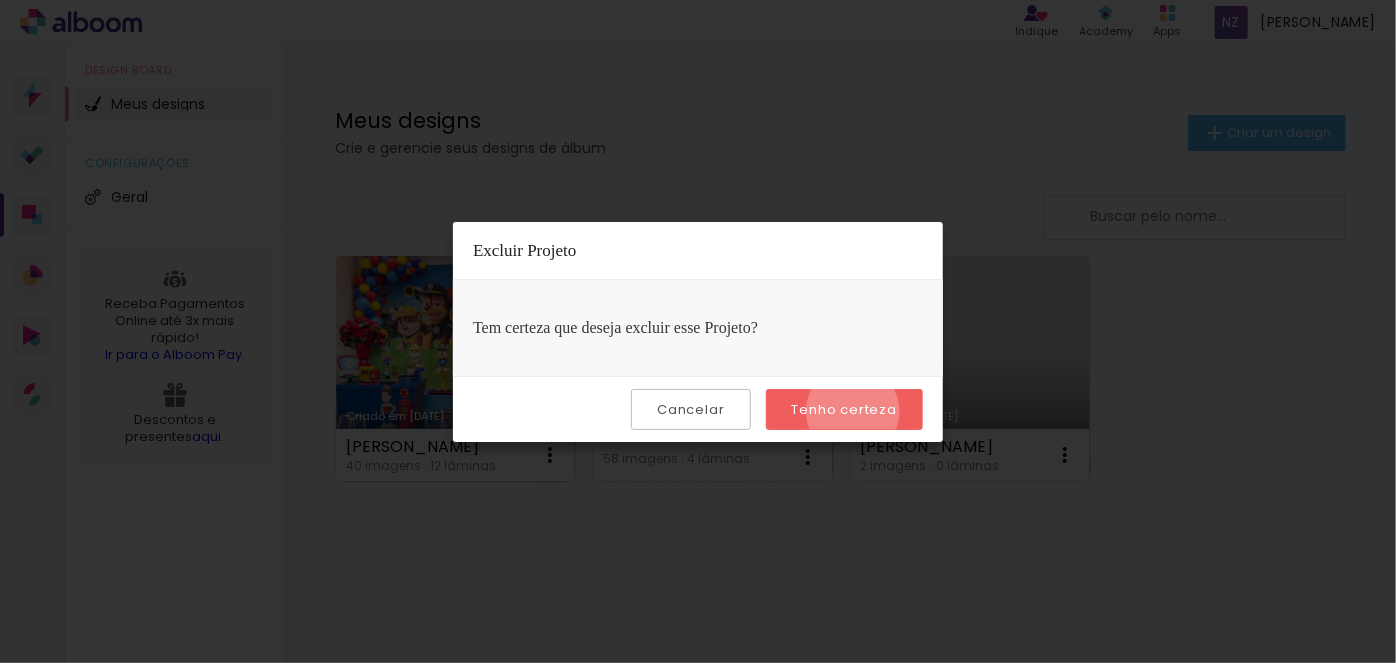 click on "Tenho certeza" at bounding box center [0, 0] 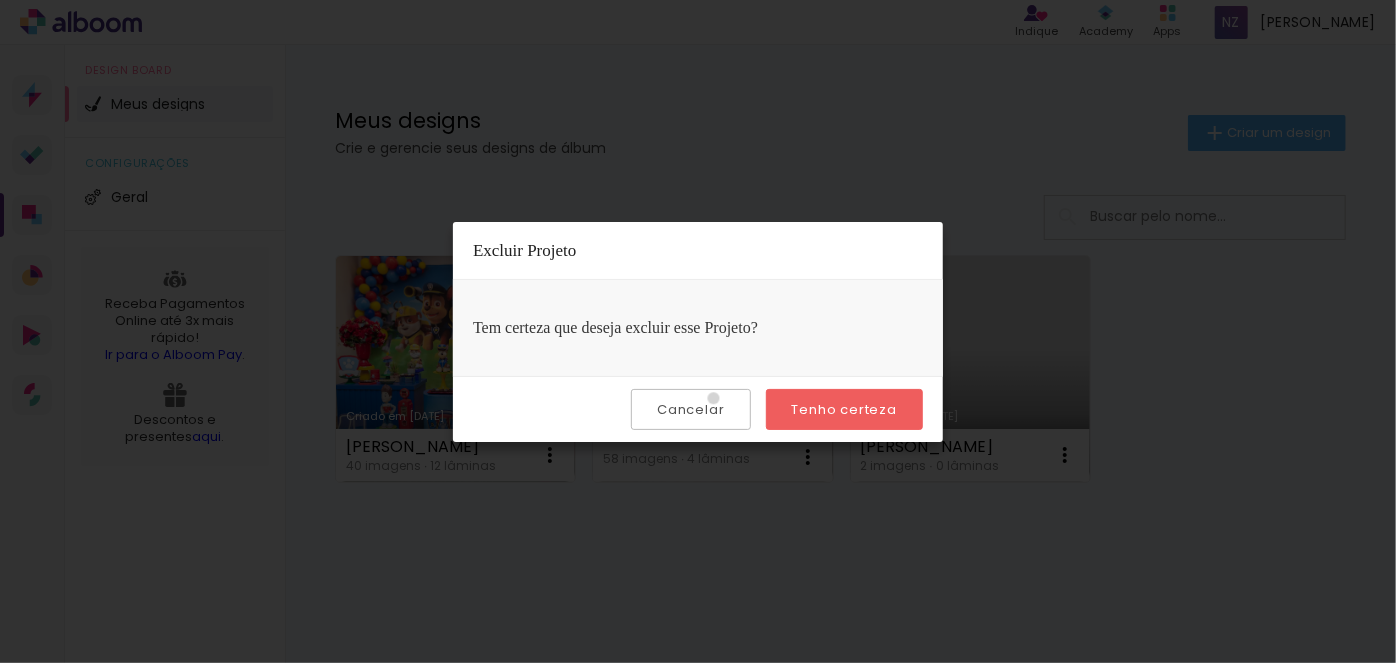click on "Cancelar" at bounding box center (690, 409) 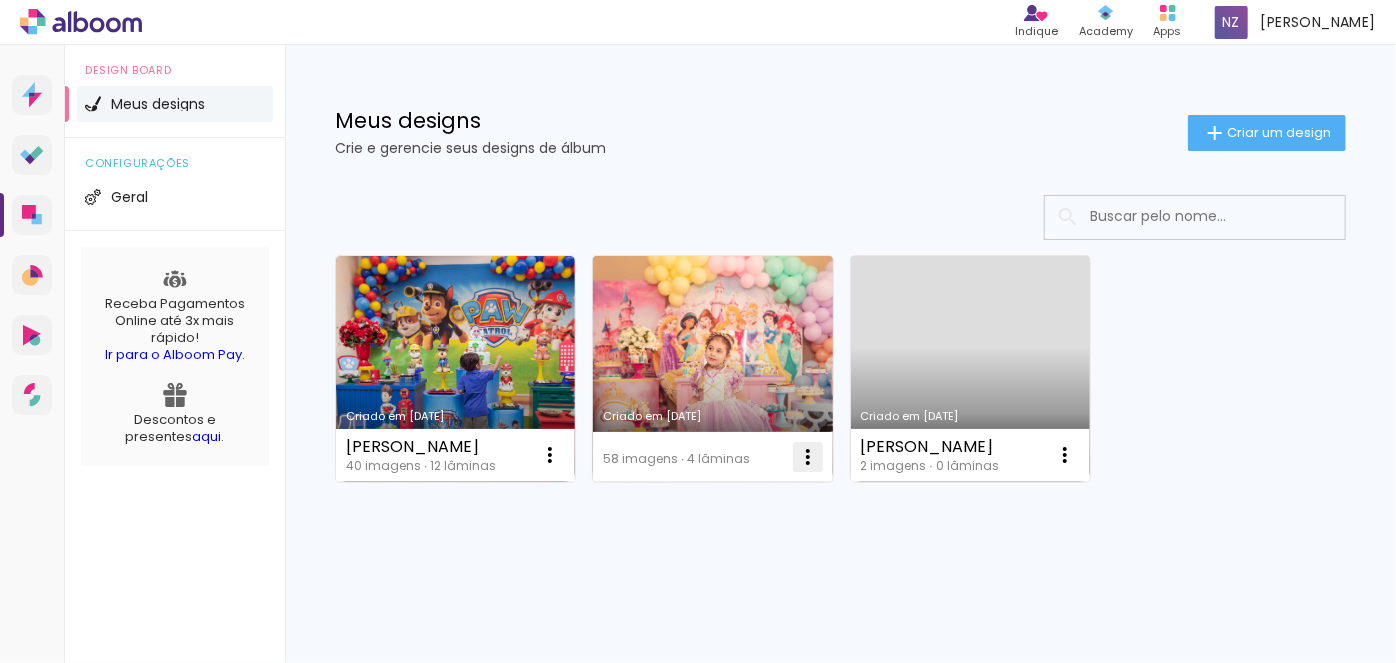 click at bounding box center (808, 457) 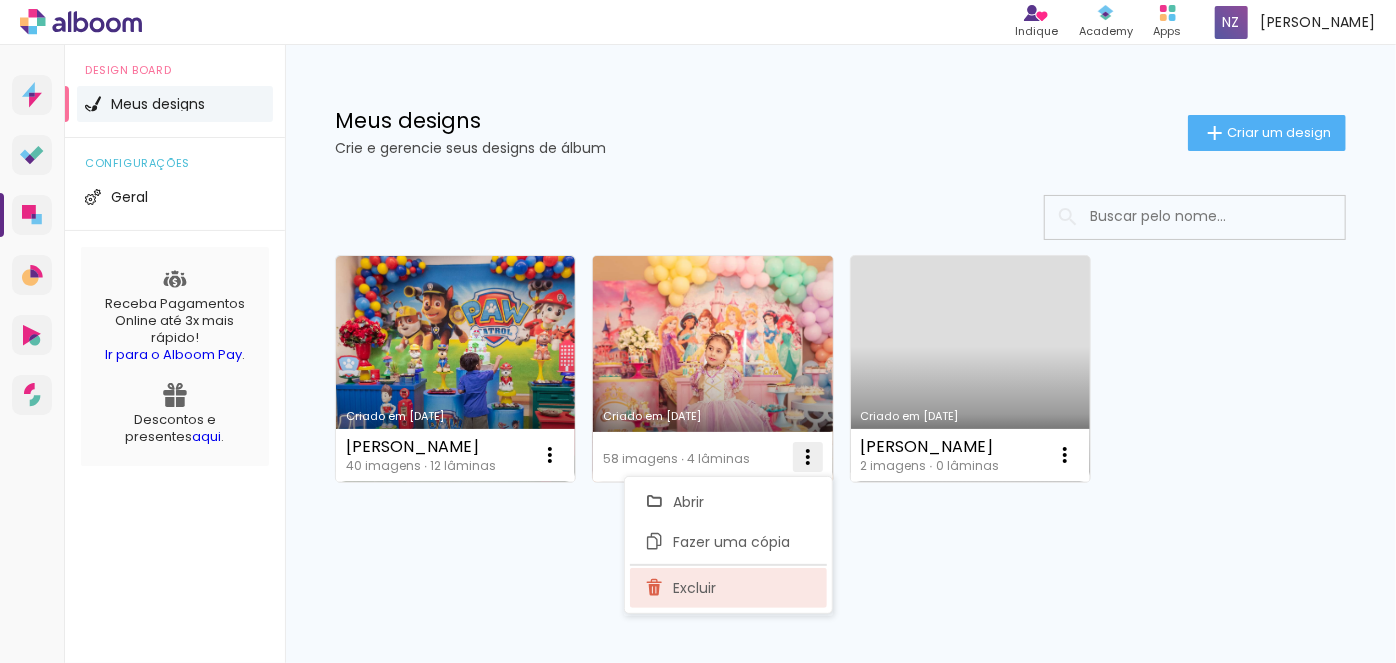 click on "Excluir" 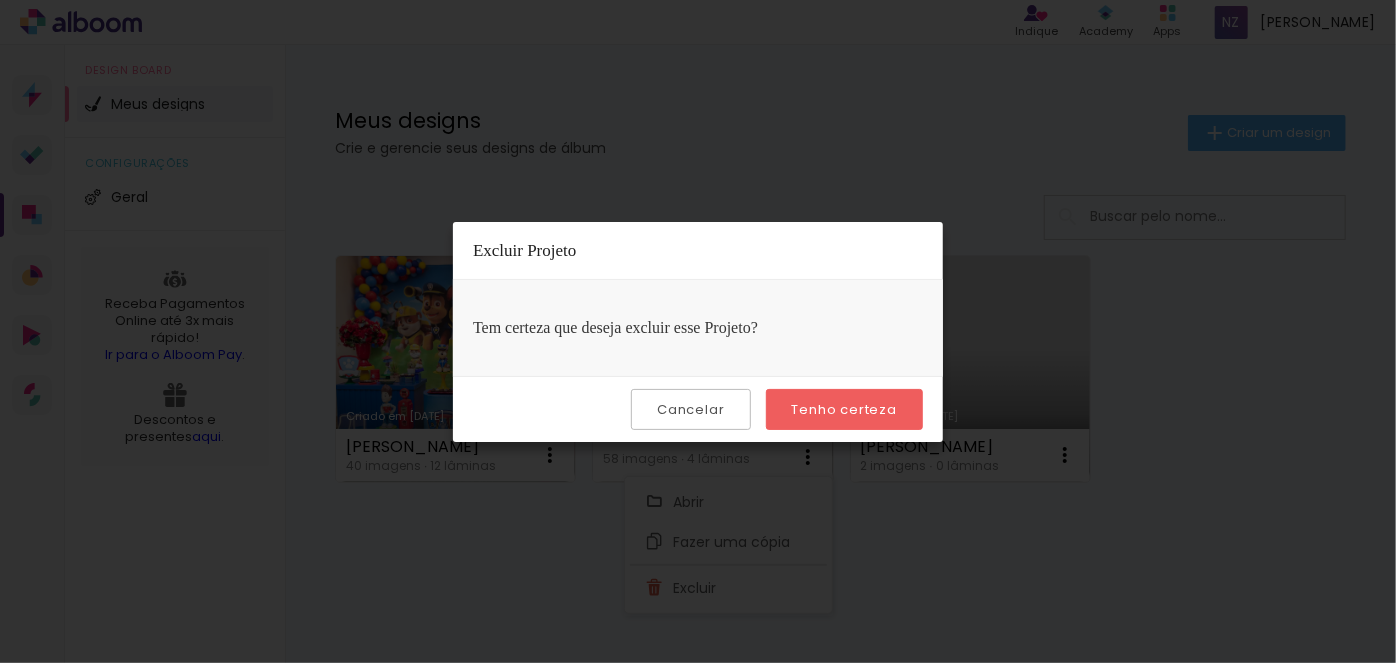 click on "Tenho certeza" at bounding box center (0, 0) 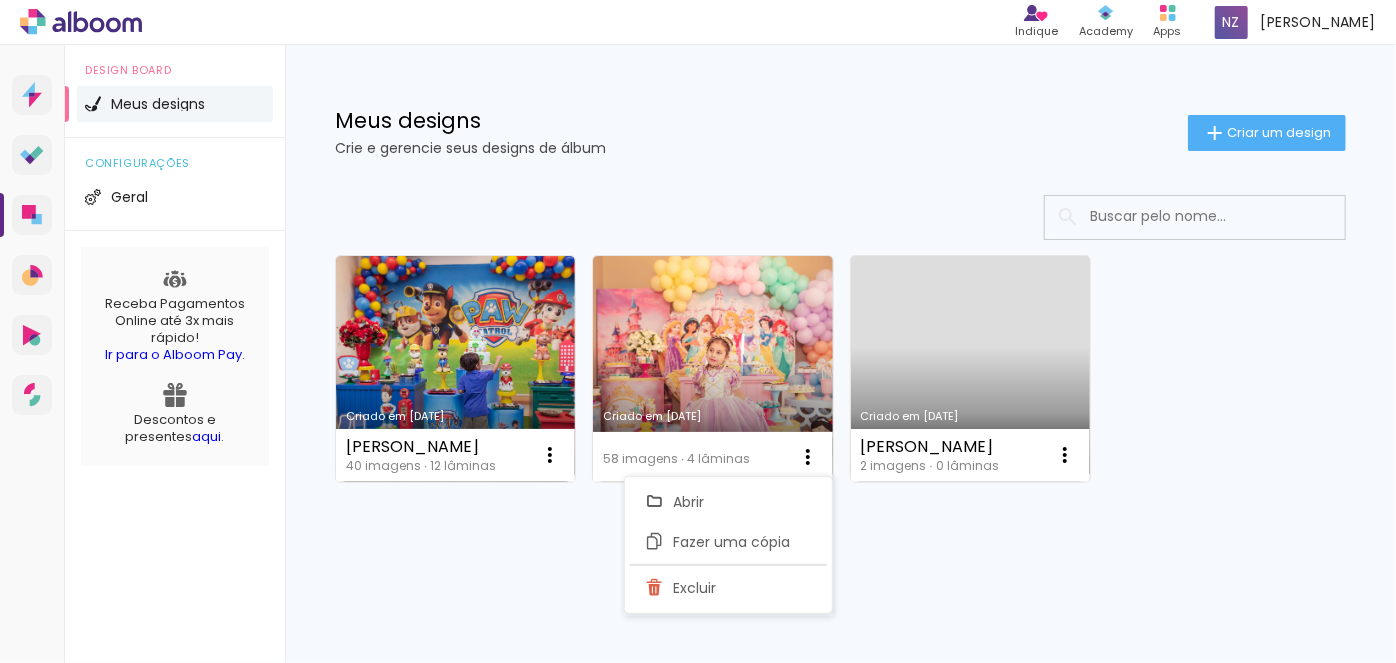 click on "Lucas 2 imagens  ∙ 0 lâminas  Abrir Fazer uma cópia Excluir" at bounding box center (970, 455) 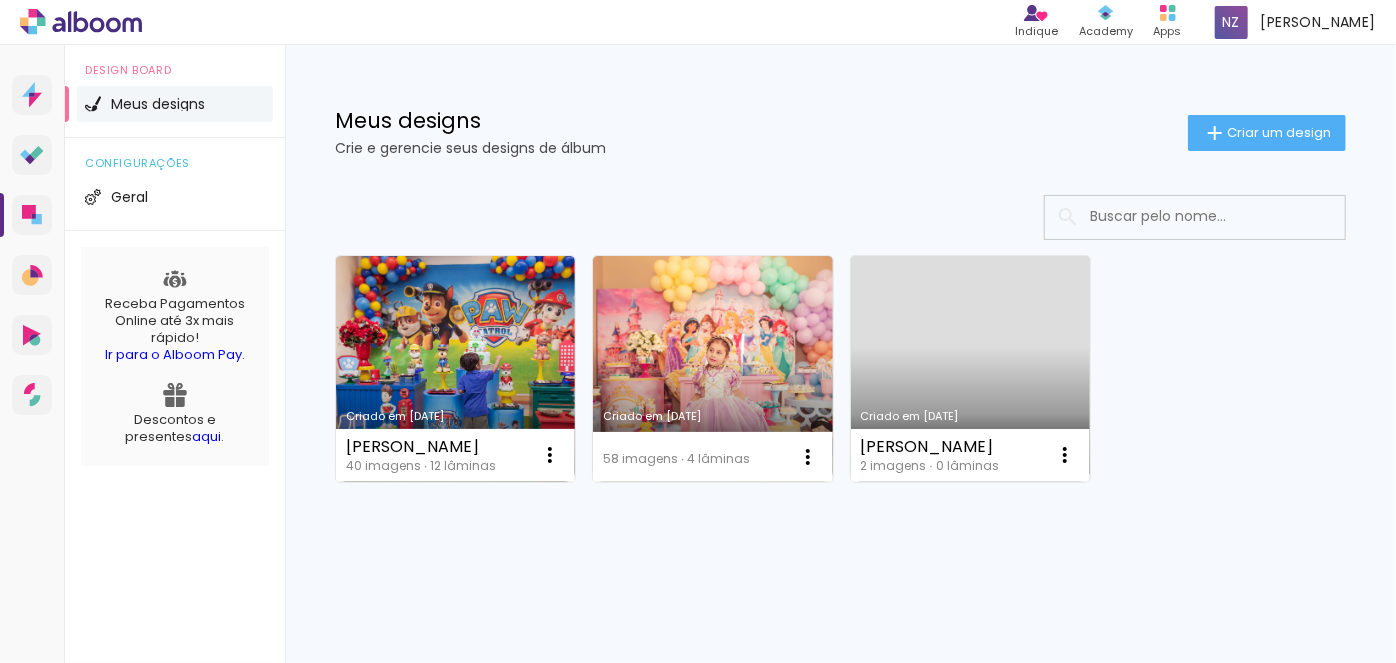 click on "Criado em [DATE]" at bounding box center [970, 369] 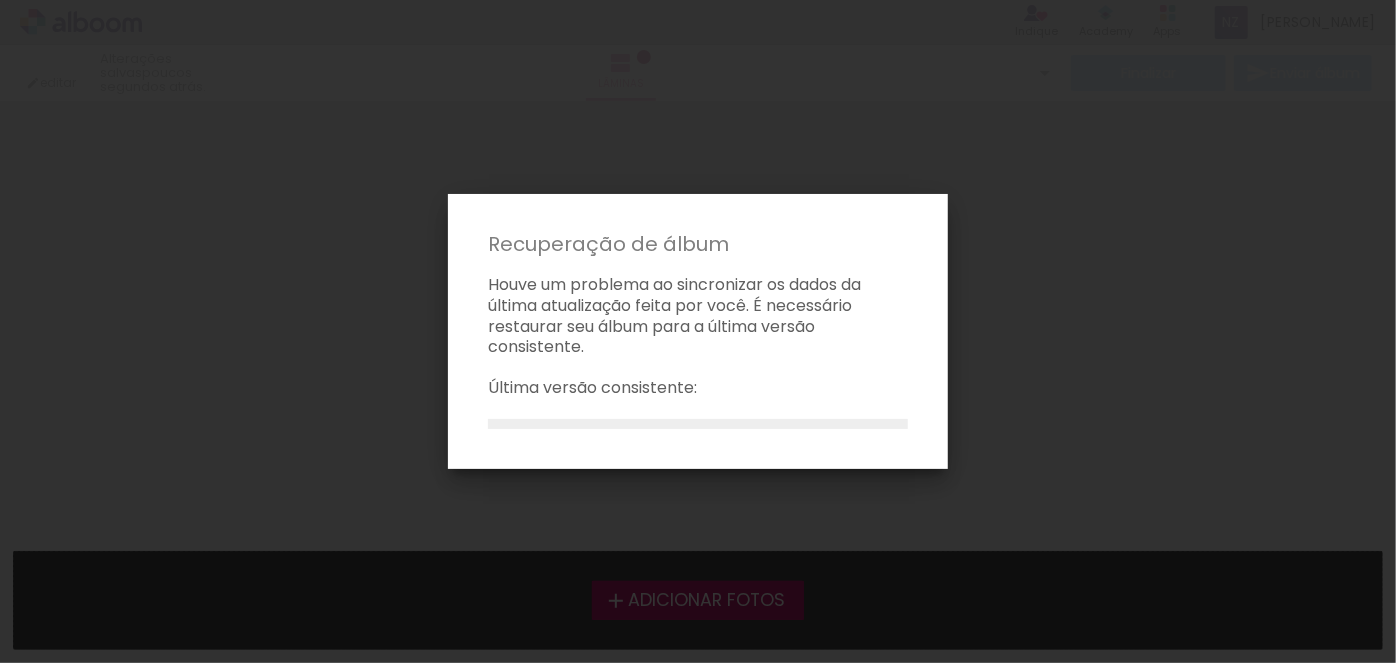 click 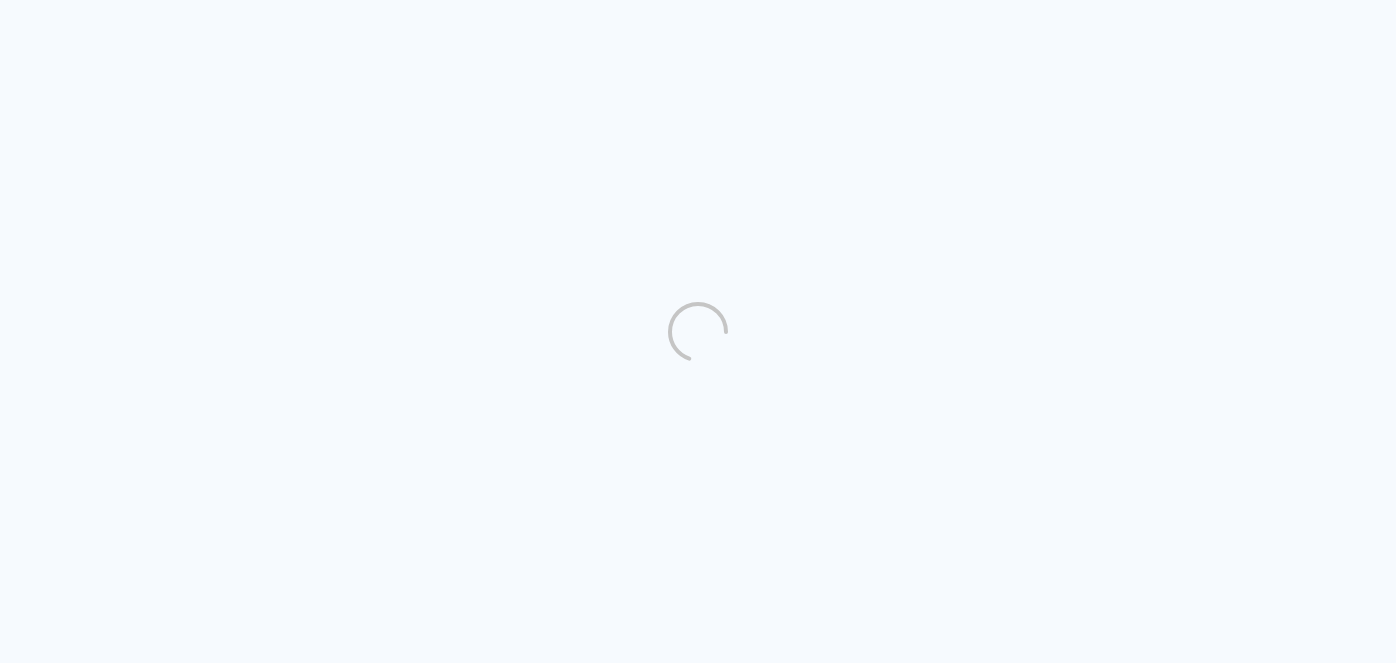 scroll, scrollTop: 0, scrollLeft: 0, axis: both 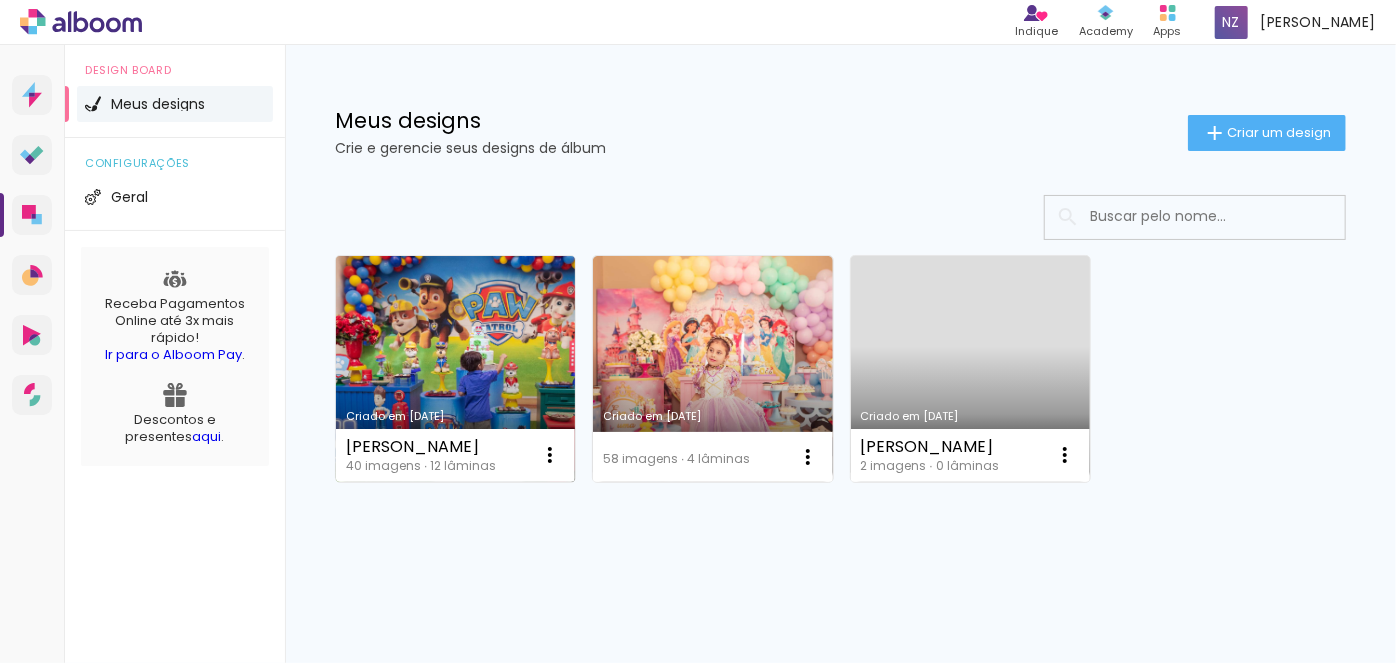 click on "Criado em [DATE]" at bounding box center [455, 369] 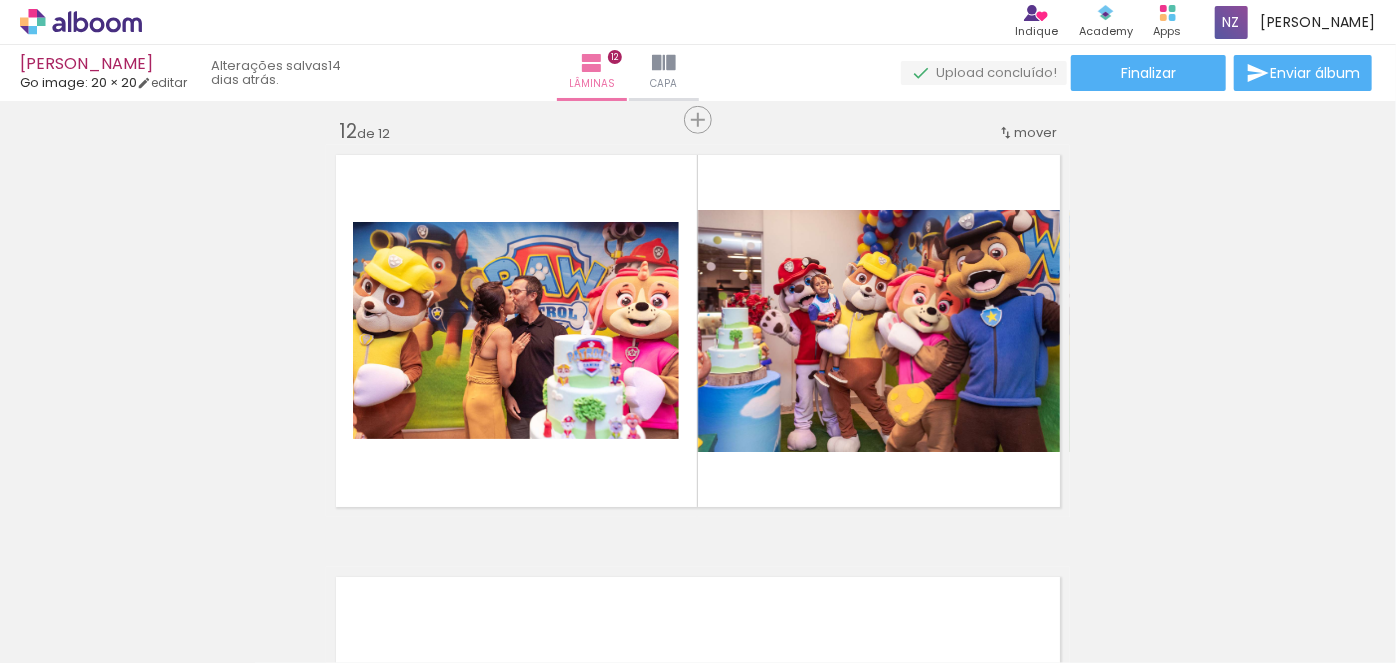 scroll, scrollTop: 4641, scrollLeft: 0, axis: vertical 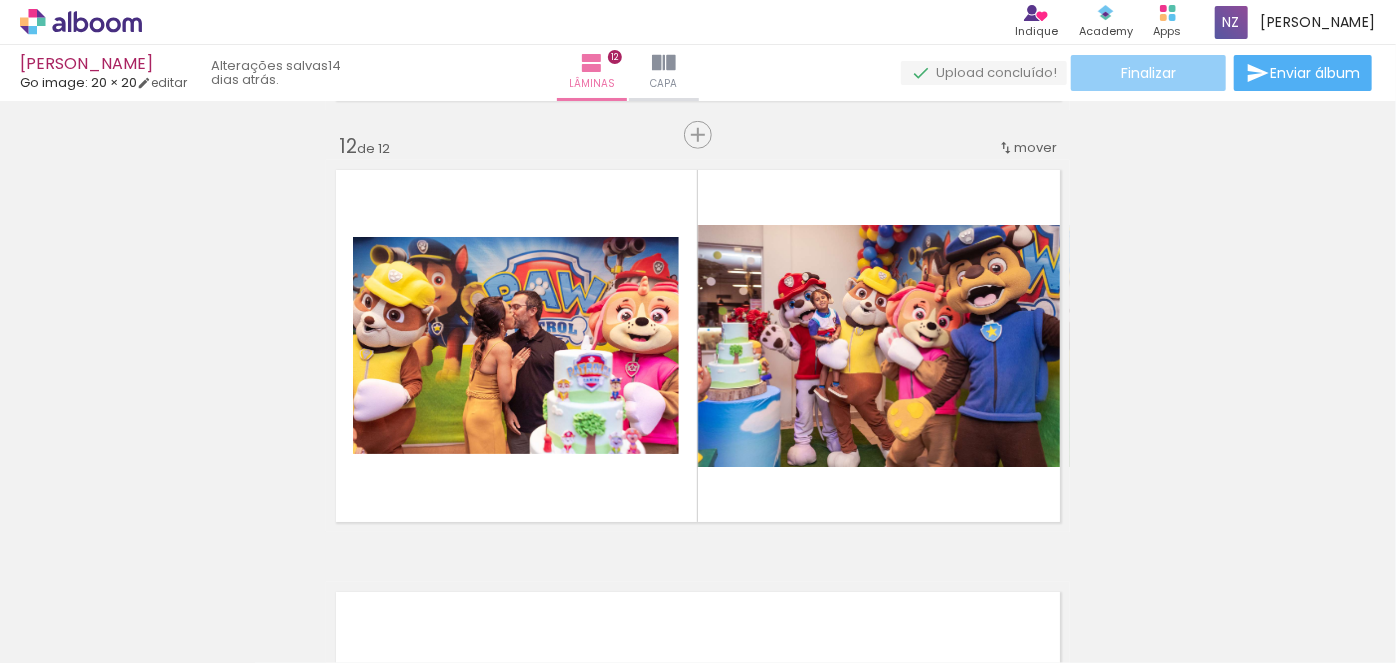 click on "Finalizar" 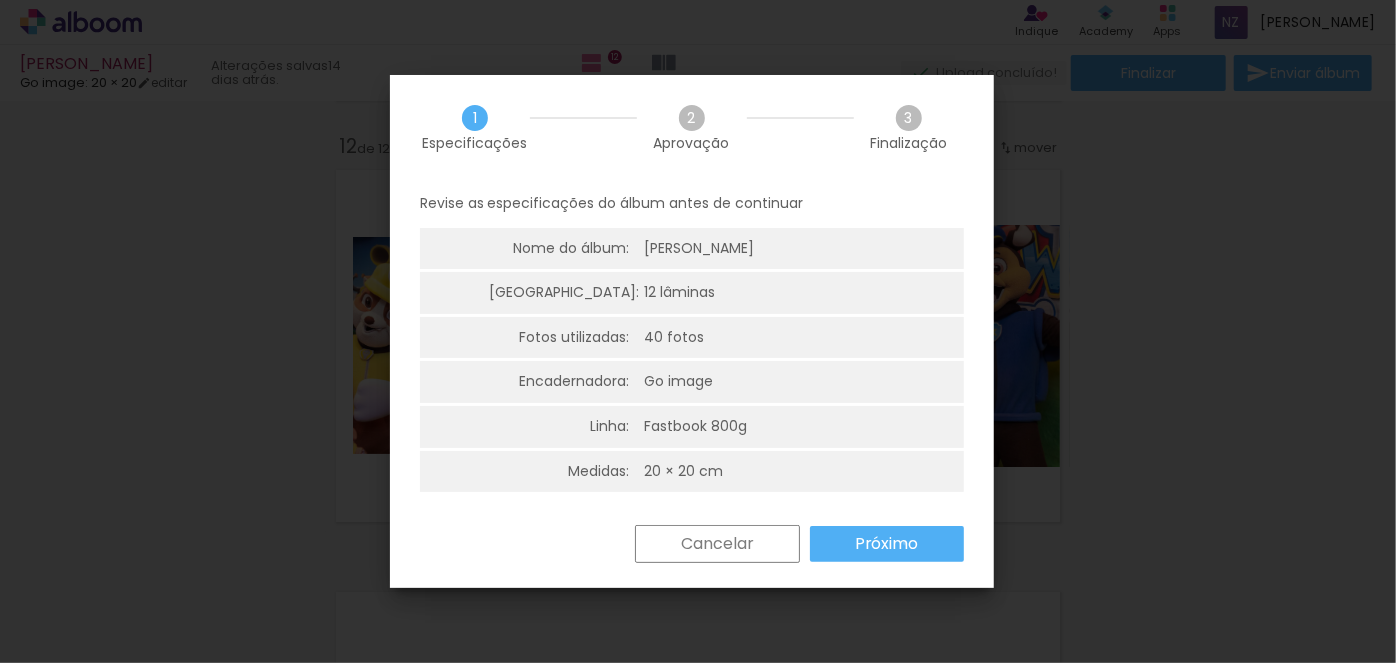 click on "Próximo" at bounding box center [0, 0] 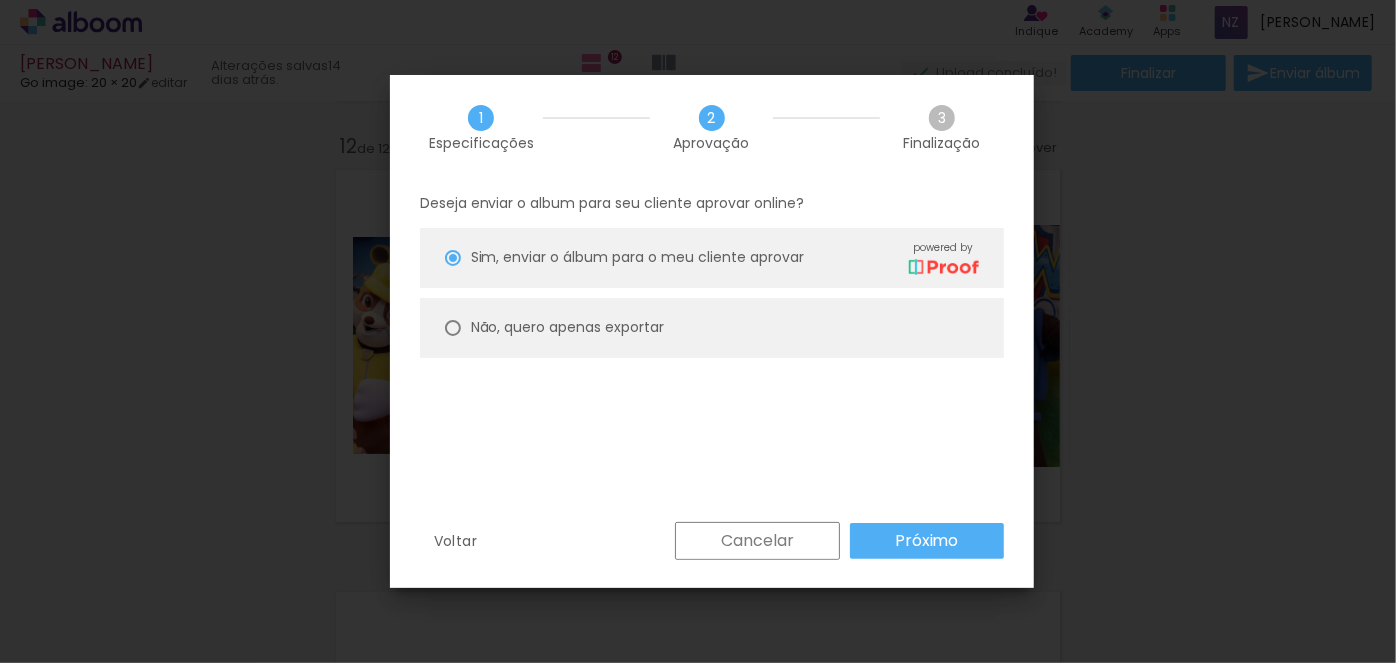 click on "Não, quero apenas exportar" at bounding box center [712, 328] 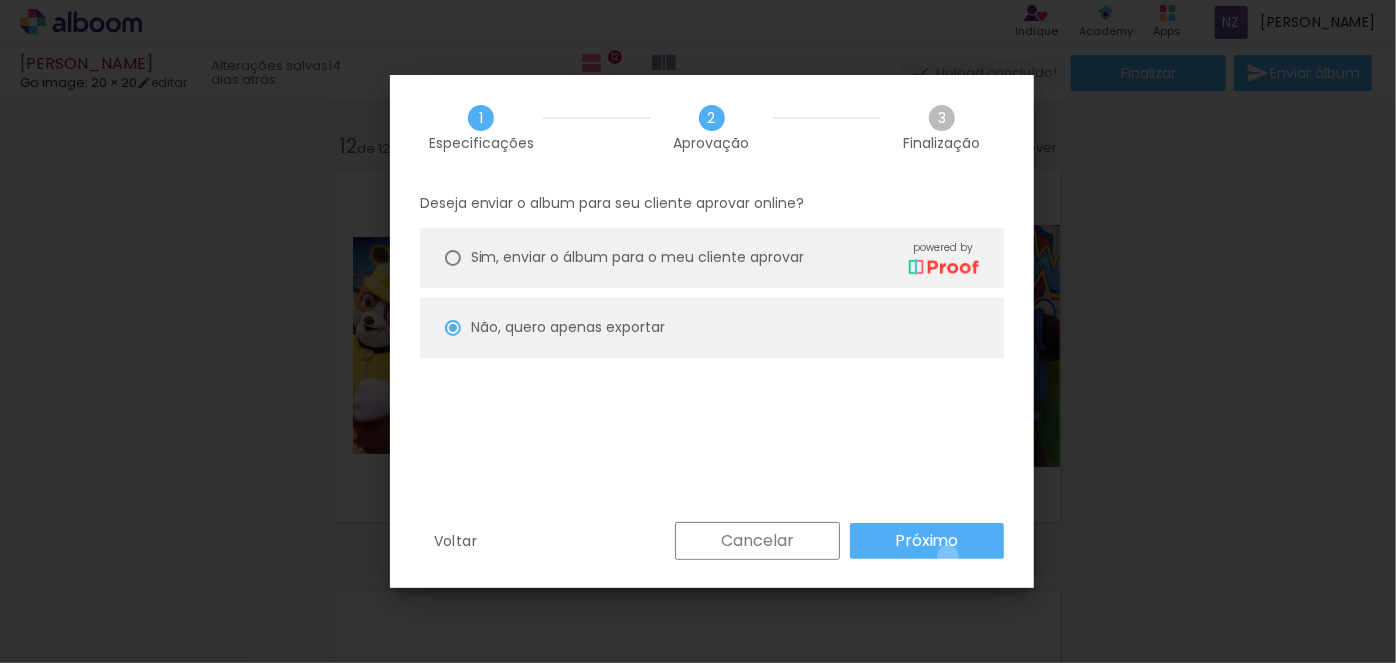 click on "Próximo" at bounding box center (927, 541) 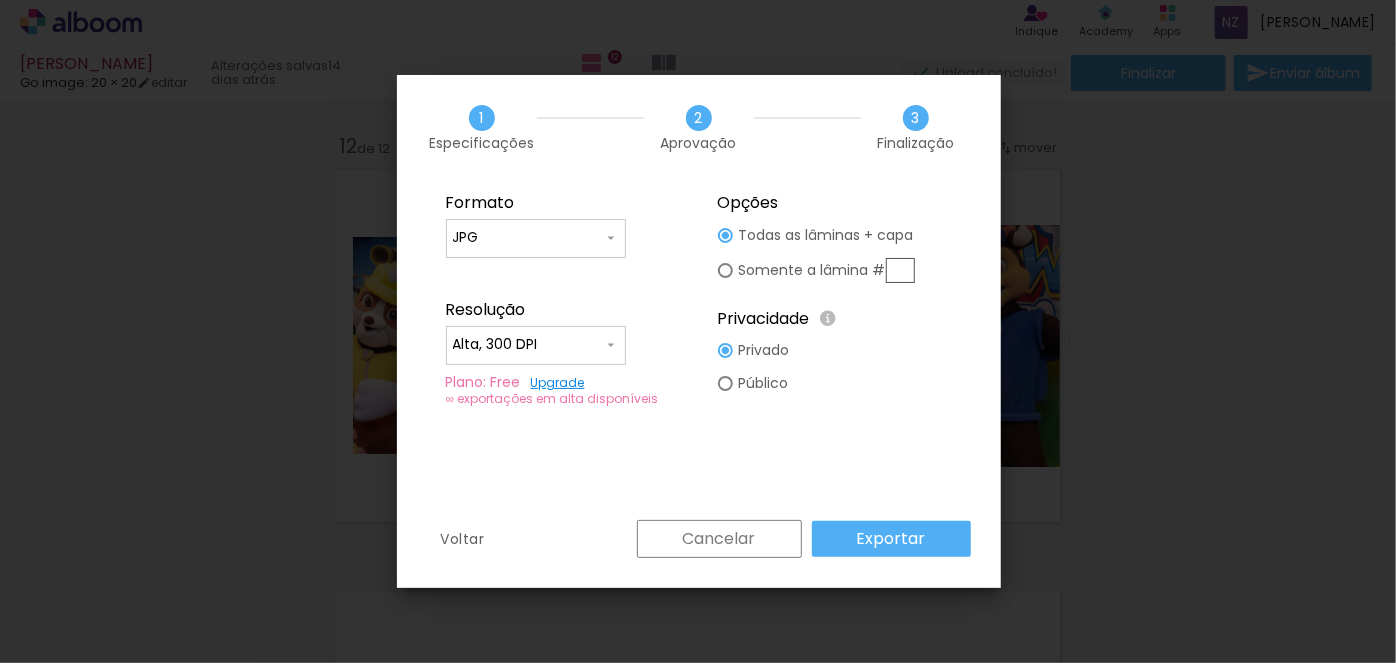 click on "Exportar" at bounding box center [891, 539] 